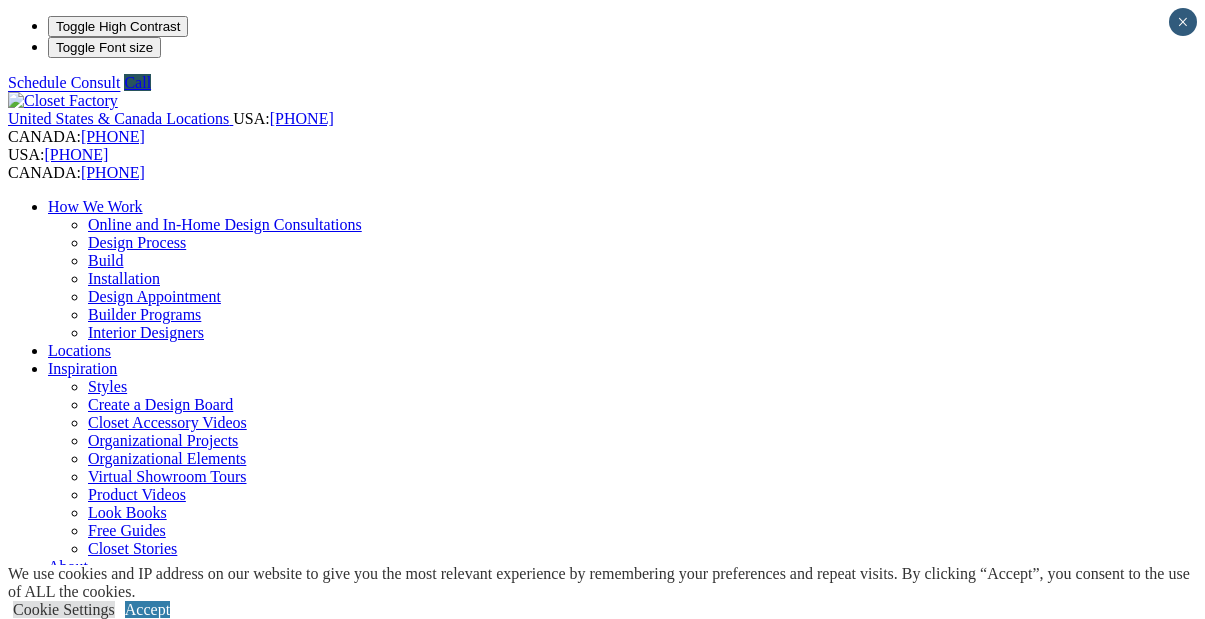 scroll, scrollTop: 0, scrollLeft: 0, axis: both 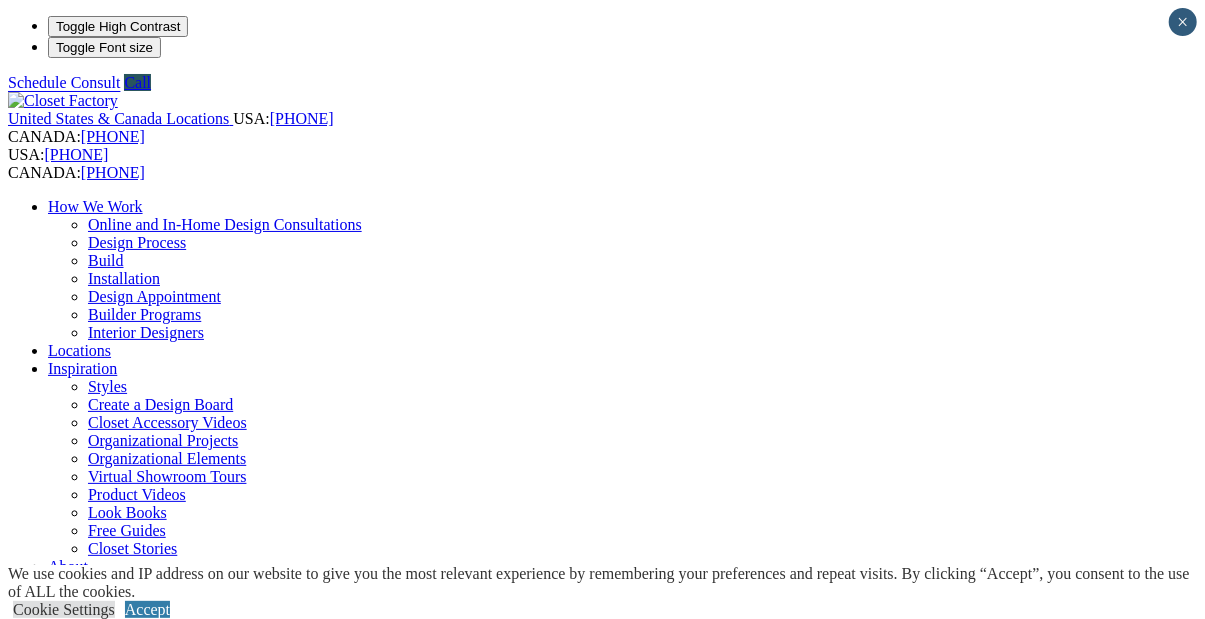 click on "Dressing Rooms" at bounding box center (141, 868) 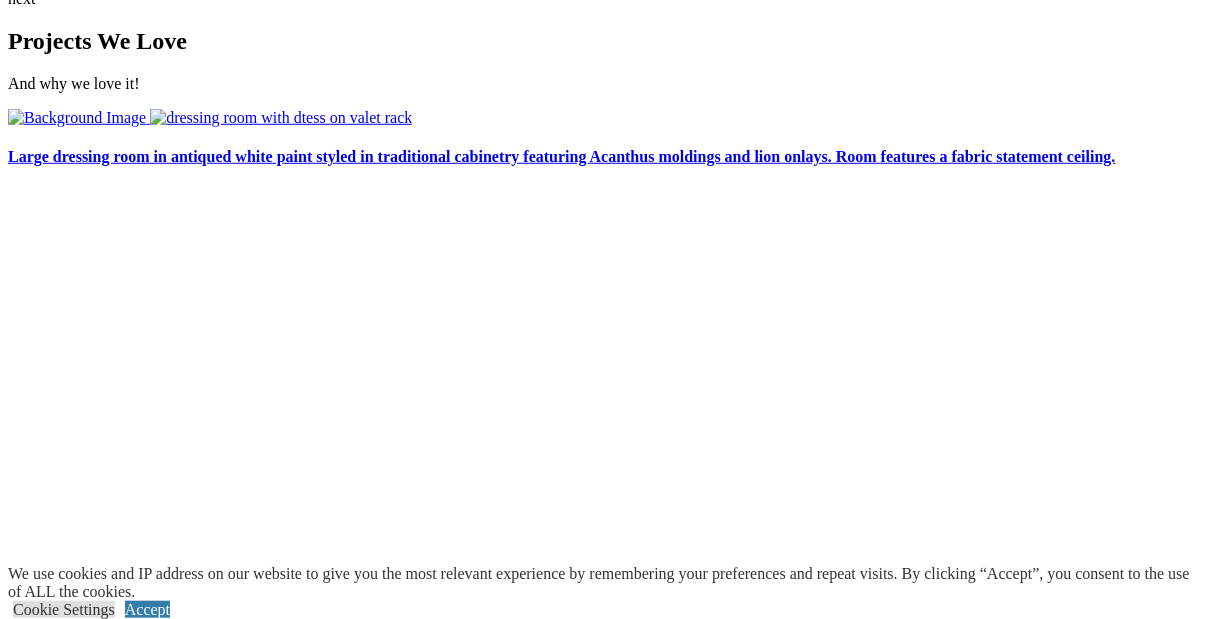 scroll, scrollTop: 4056, scrollLeft: 0, axis: vertical 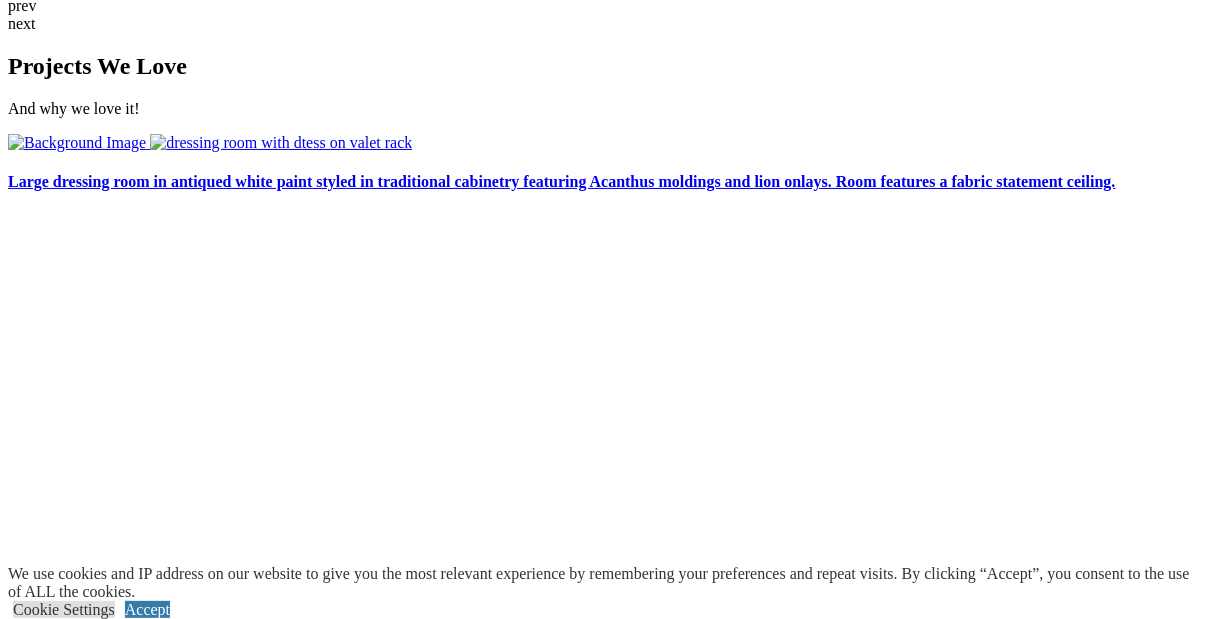 click on "CLOSE (X)" at bounding box center [46, -2383] 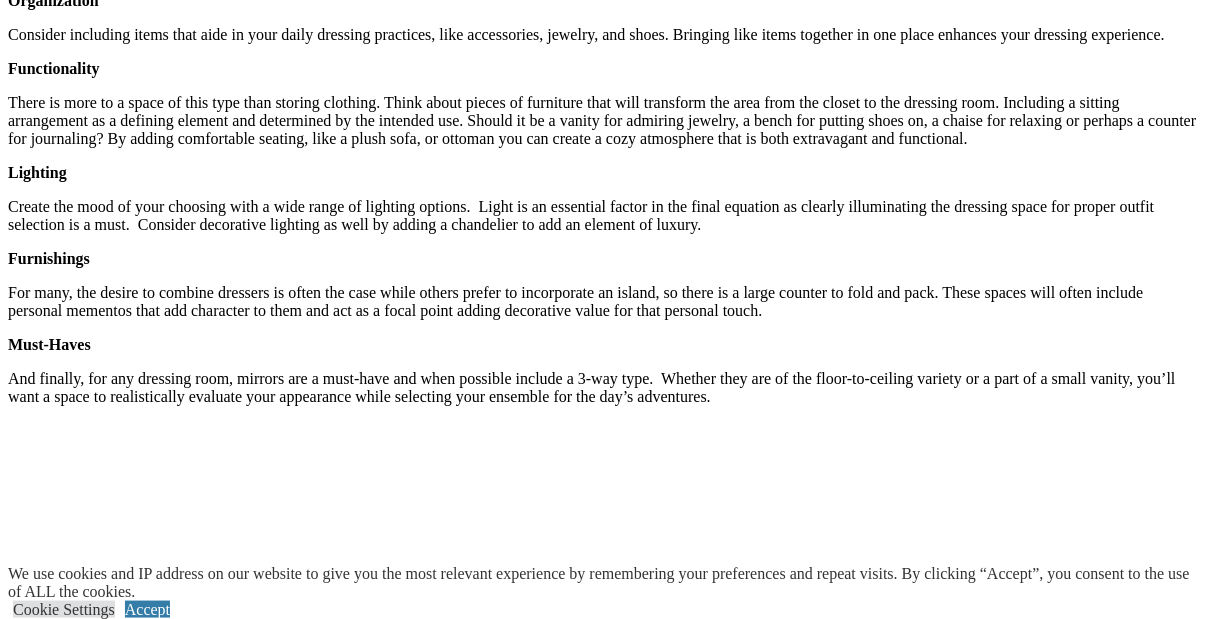 scroll, scrollTop: 2704, scrollLeft: 0, axis: vertical 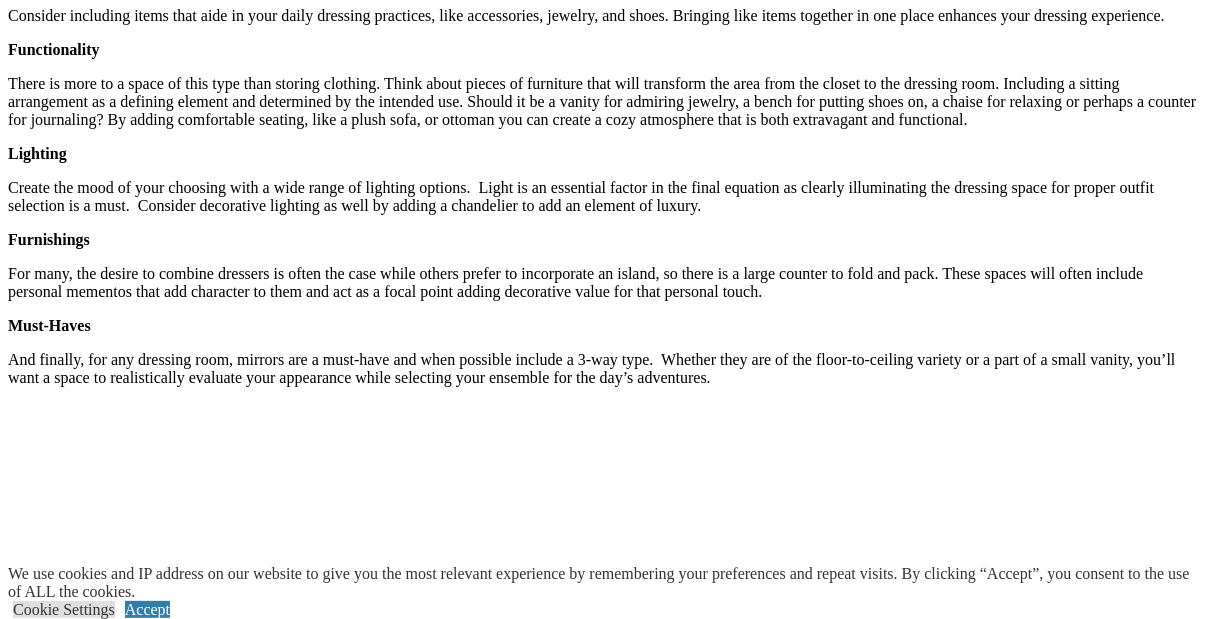 click on "Closet Organizers" at bounding box center (145, -2034) 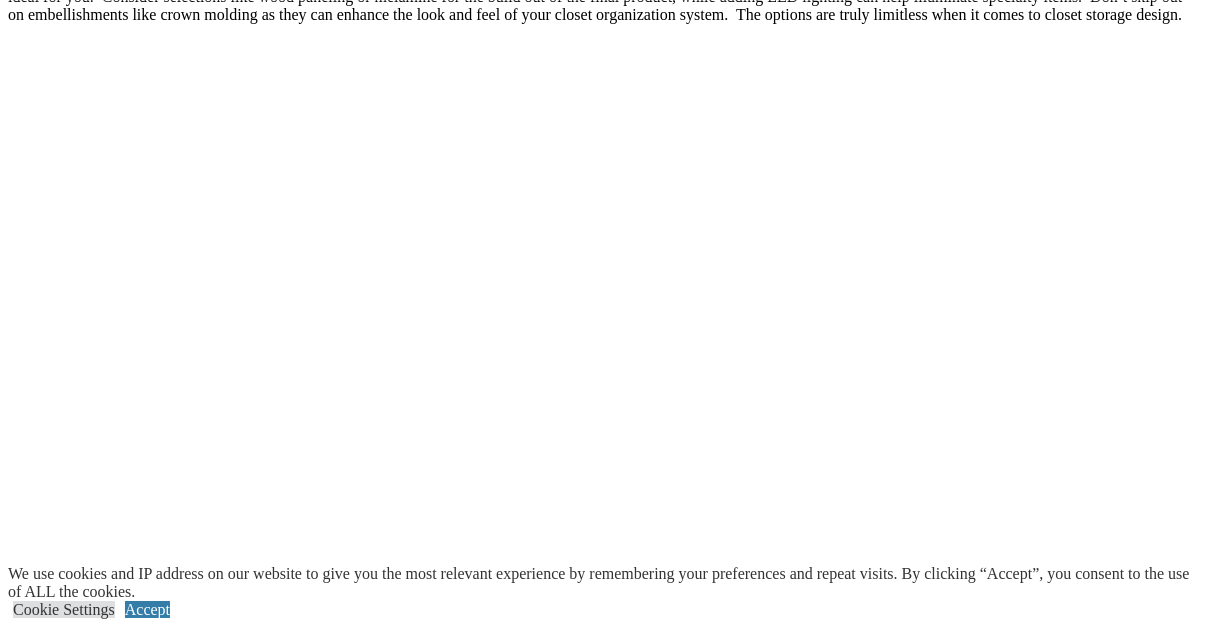 scroll, scrollTop: 3536, scrollLeft: 0, axis: vertical 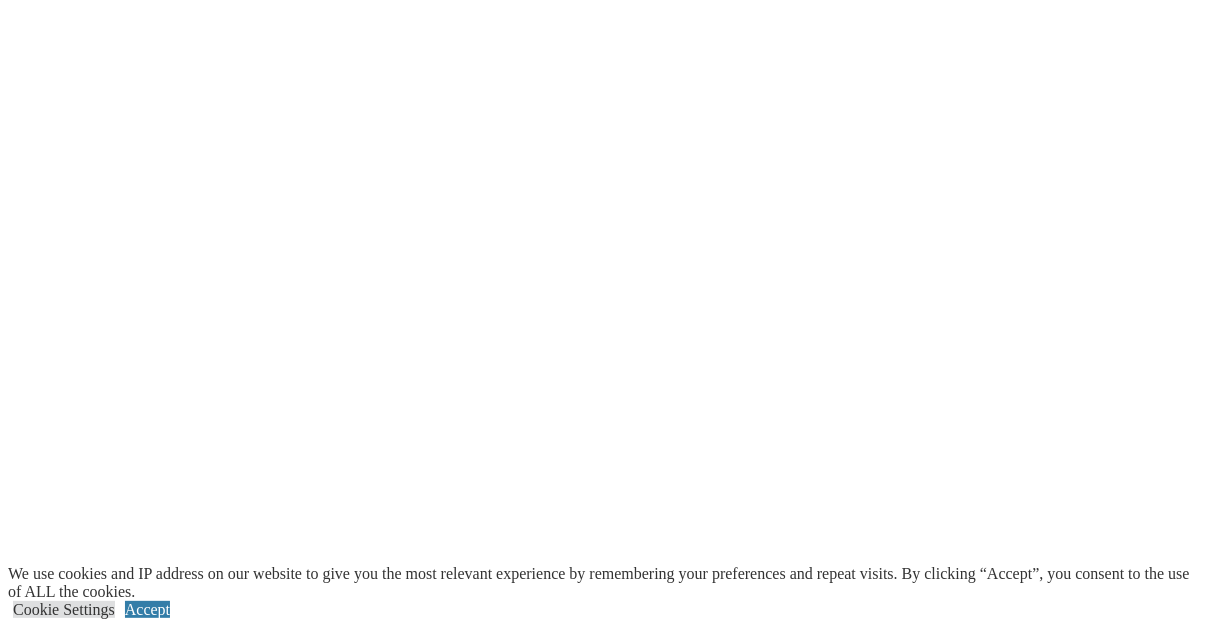 click at bounding box center [167, 3396] 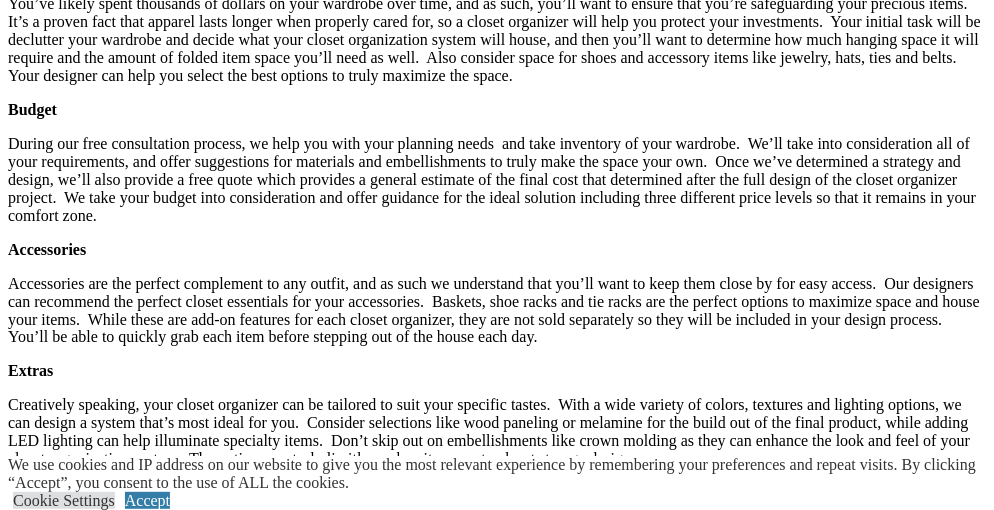 scroll, scrollTop: 3427, scrollLeft: 0, axis: vertical 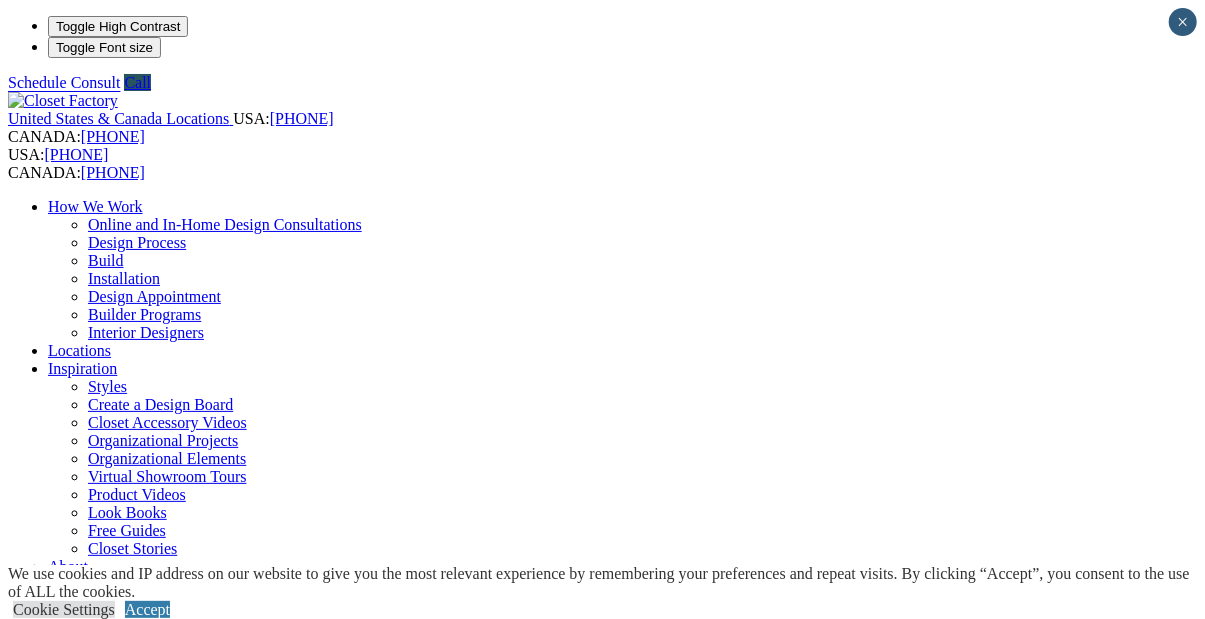 click at bounding box center (121, 1425) 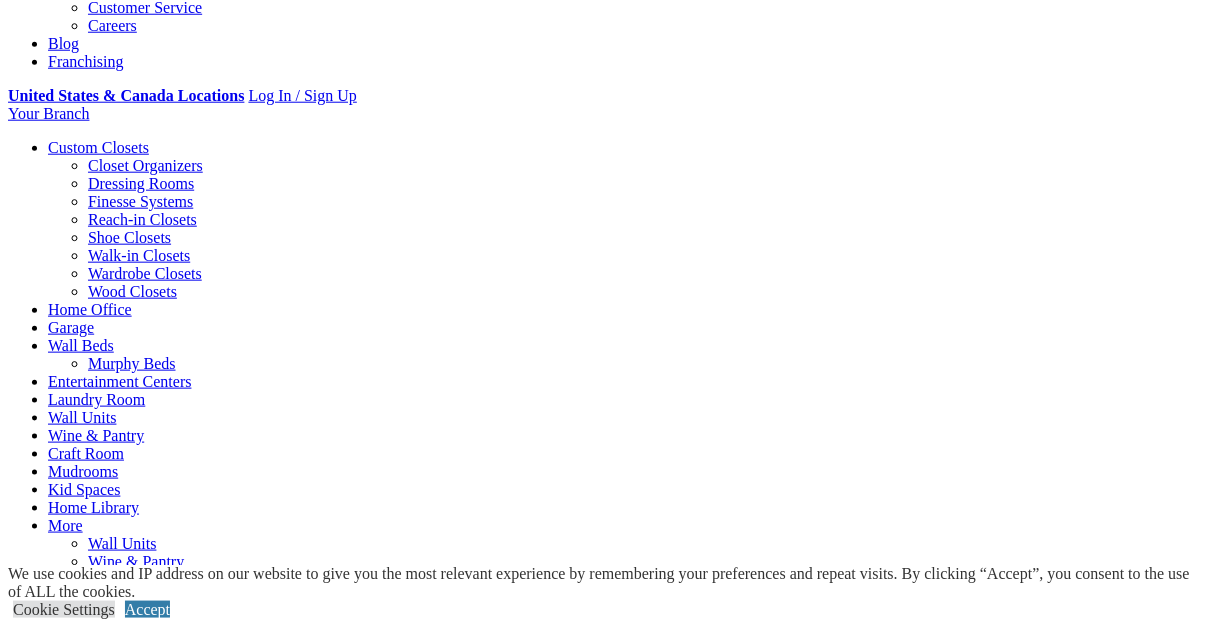scroll, scrollTop: 520, scrollLeft: 0, axis: vertical 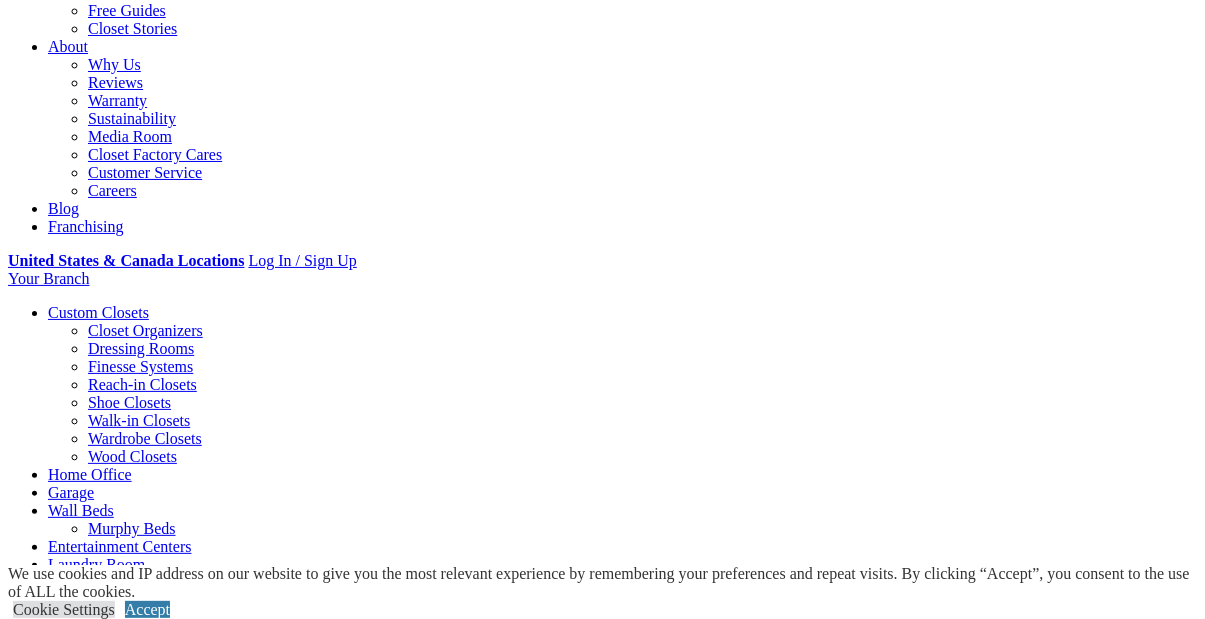 click on "Closet Organizers" at bounding box center [145, 330] 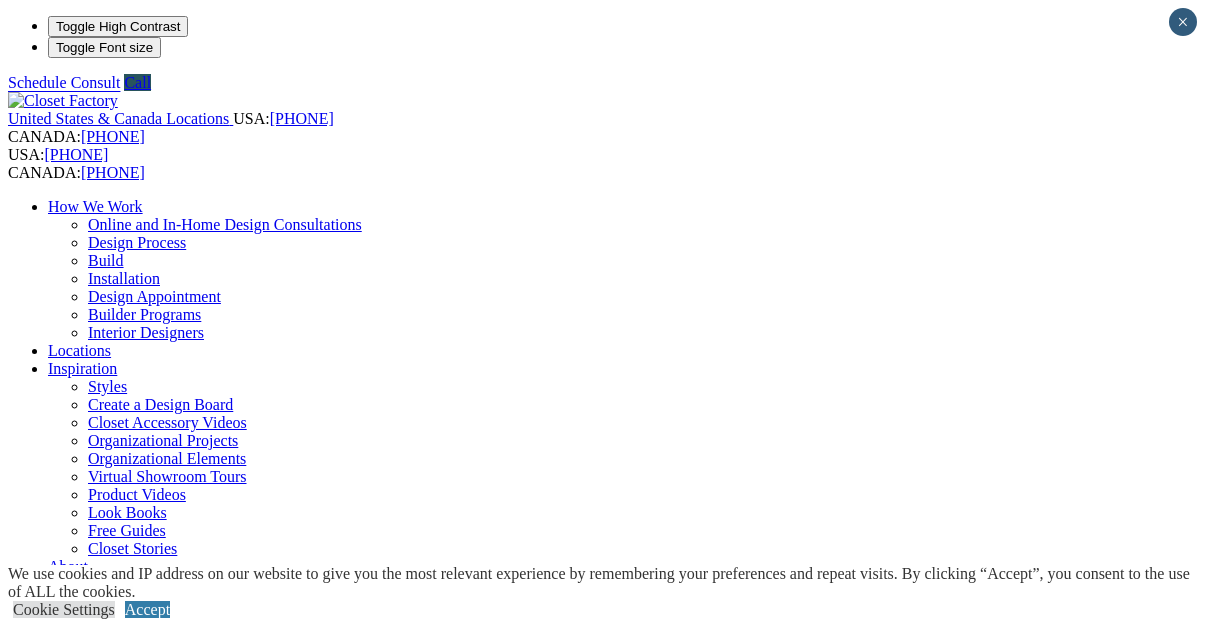 scroll, scrollTop: 0, scrollLeft: 0, axis: both 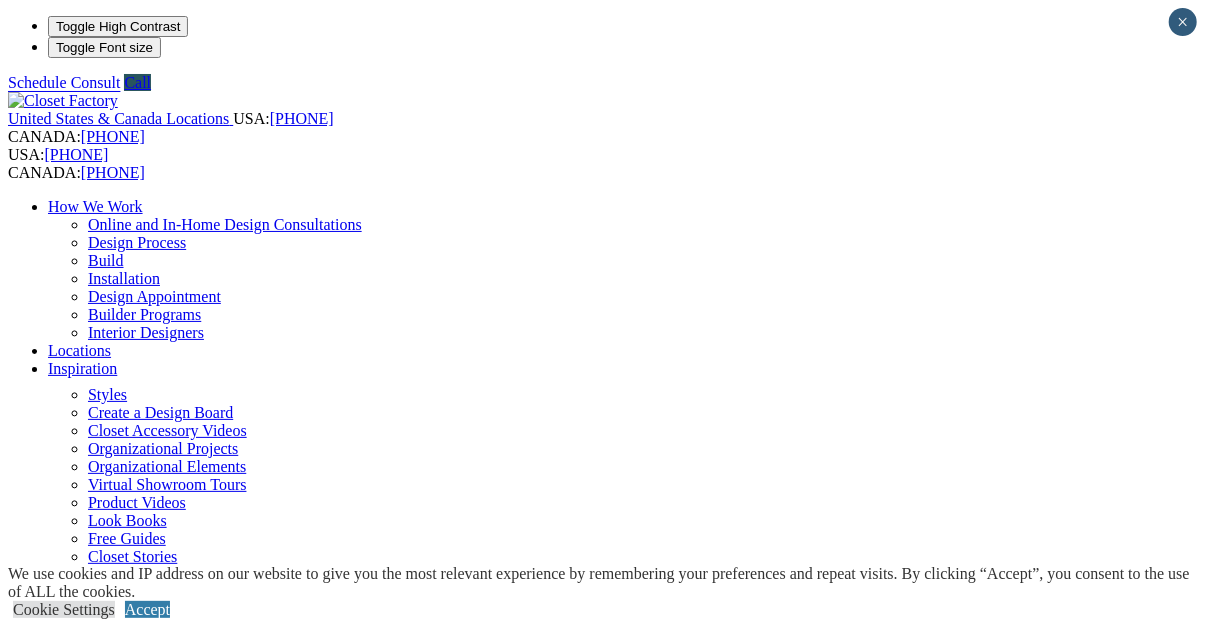 click on "Inspiration" at bounding box center (82, 368) 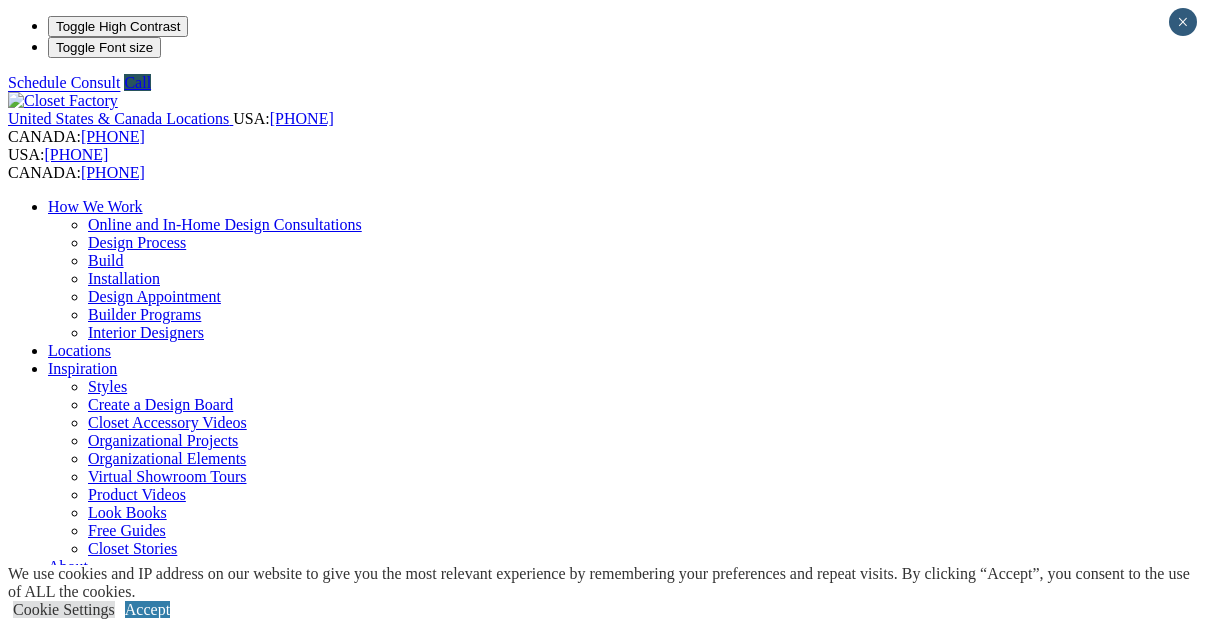 scroll, scrollTop: 0, scrollLeft: 0, axis: both 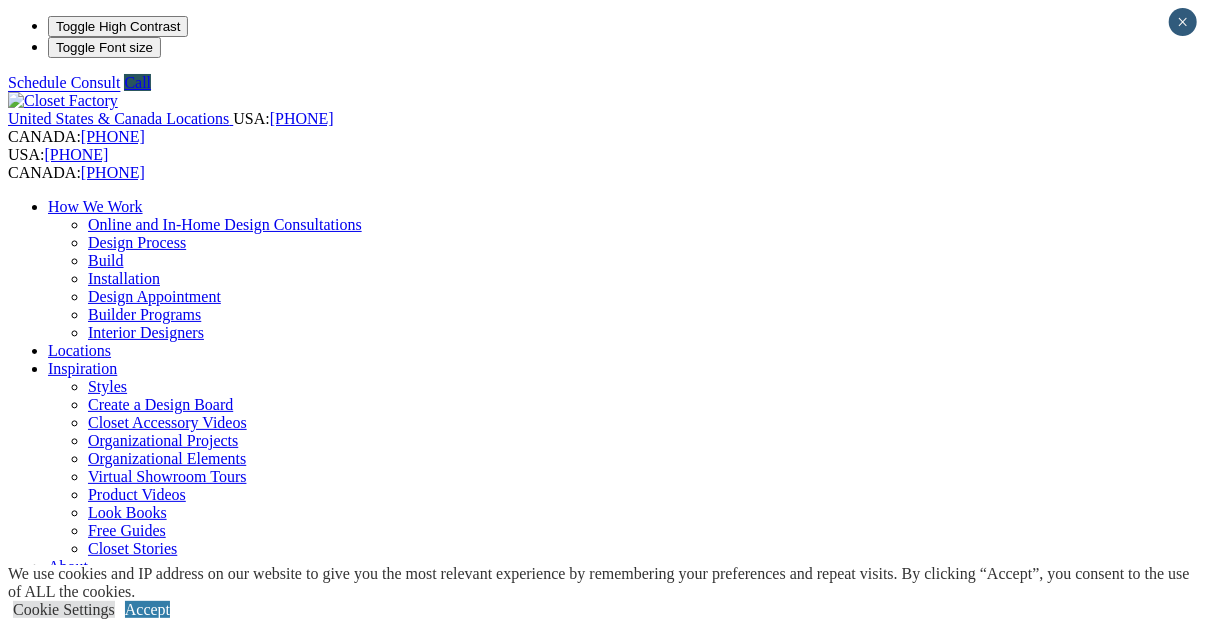 click on "Organizational Projects" at bounding box center [163, 440] 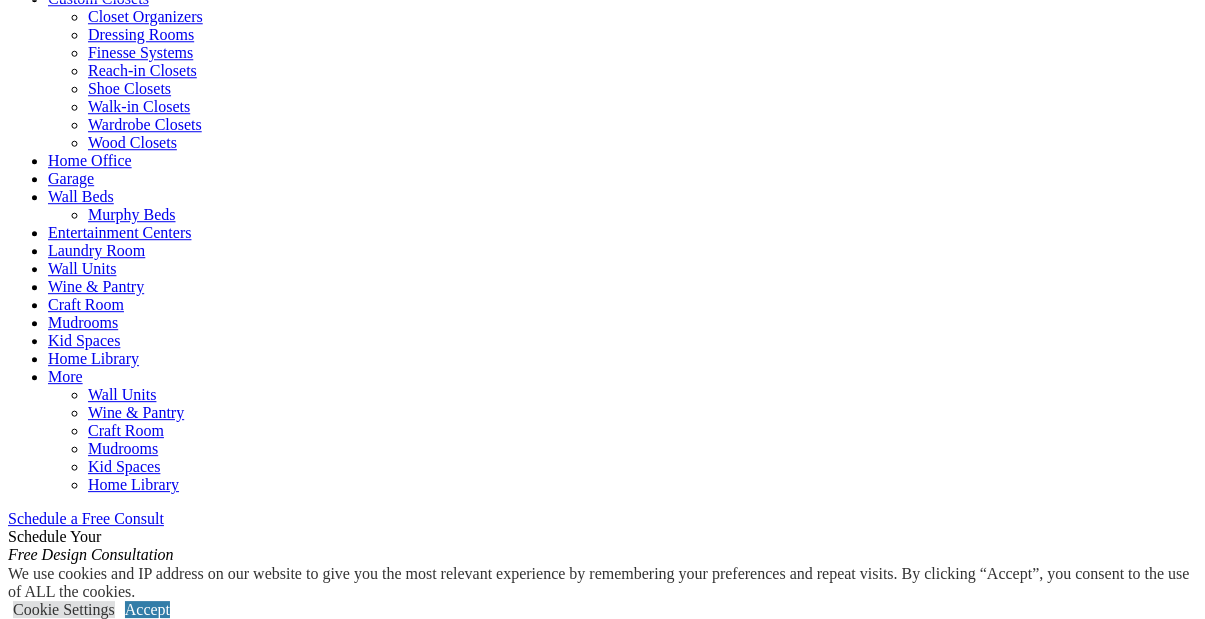 scroll, scrollTop: 832, scrollLeft: 0, axis: vertical 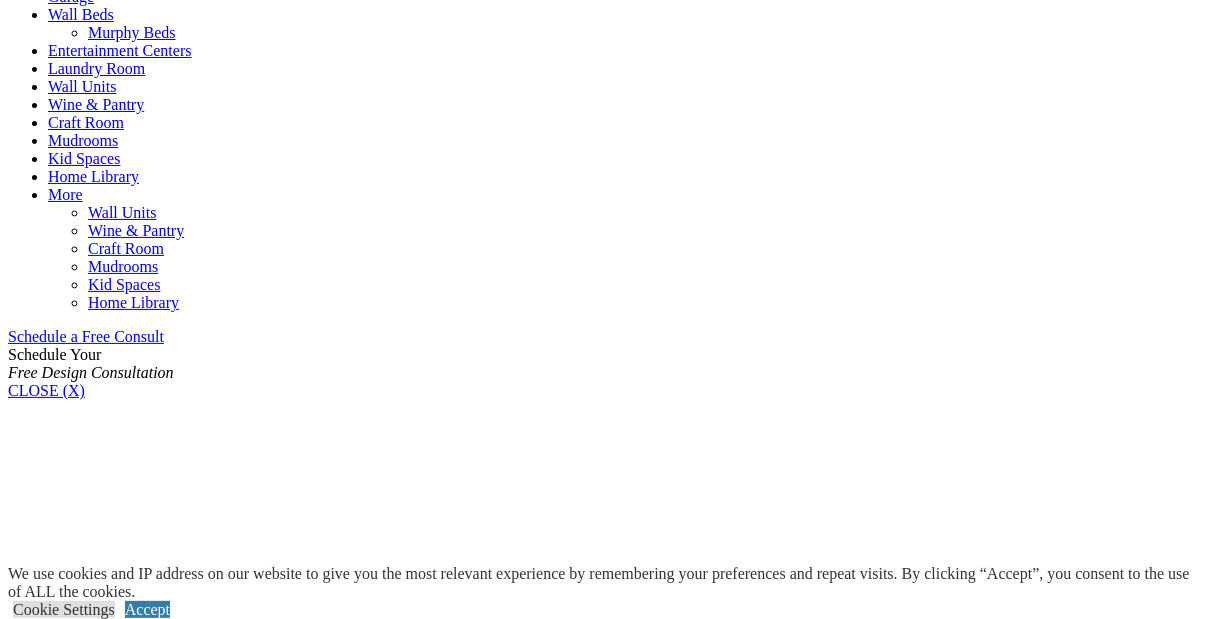 click at bounding box center (39, 935) 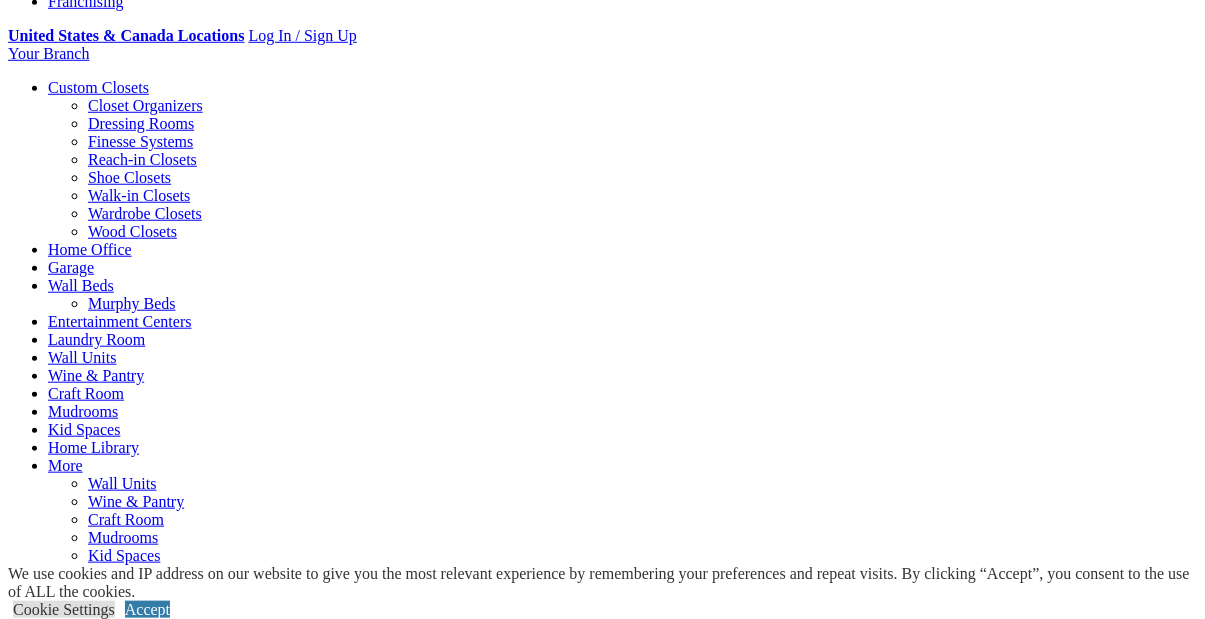 scroll, scrollTop: 704, scrollLeft: 0, axis: vertical 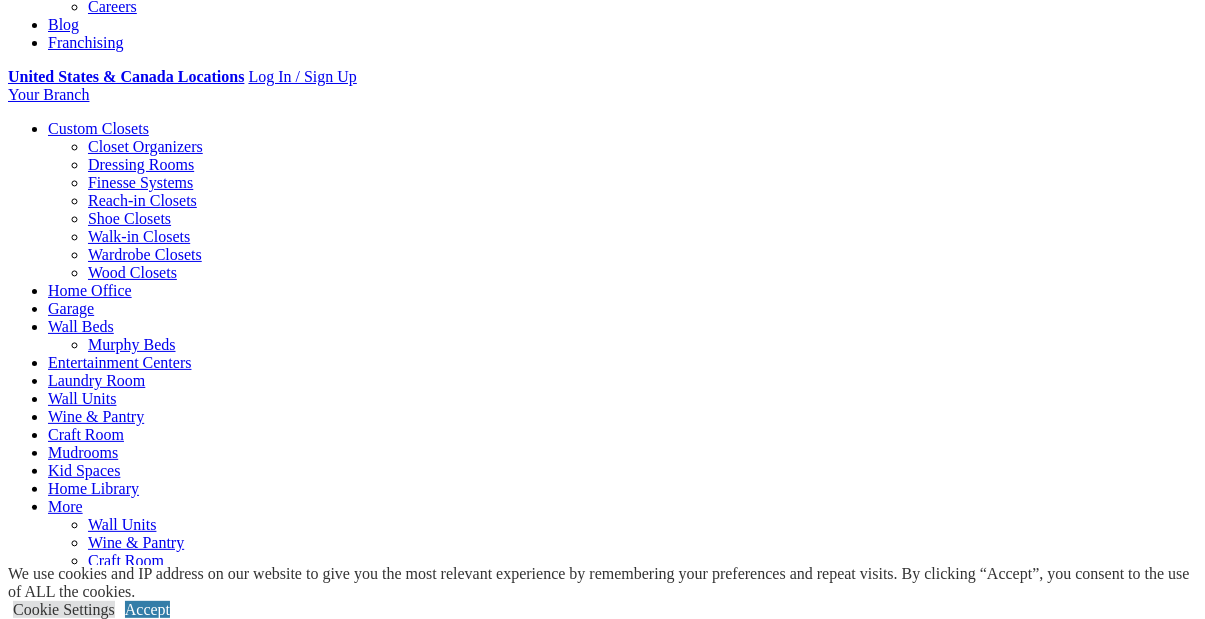 click at bounding box center [39, 1247] 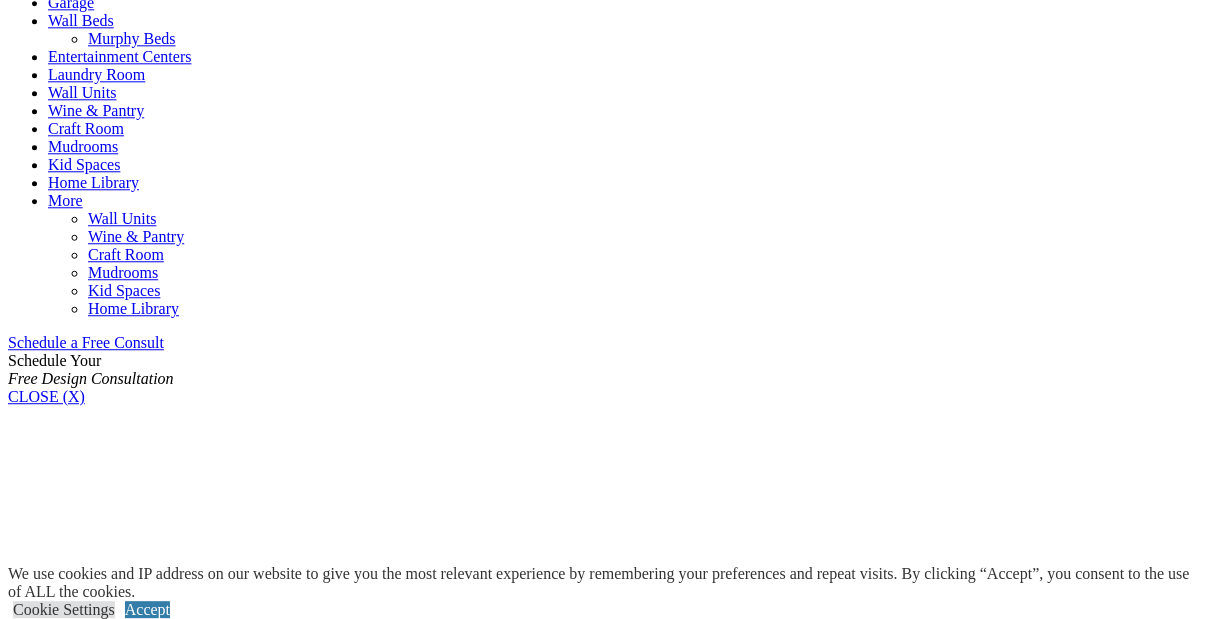 scroll, scrollTop: 1016, scrollLeft: 0, axis: vertical 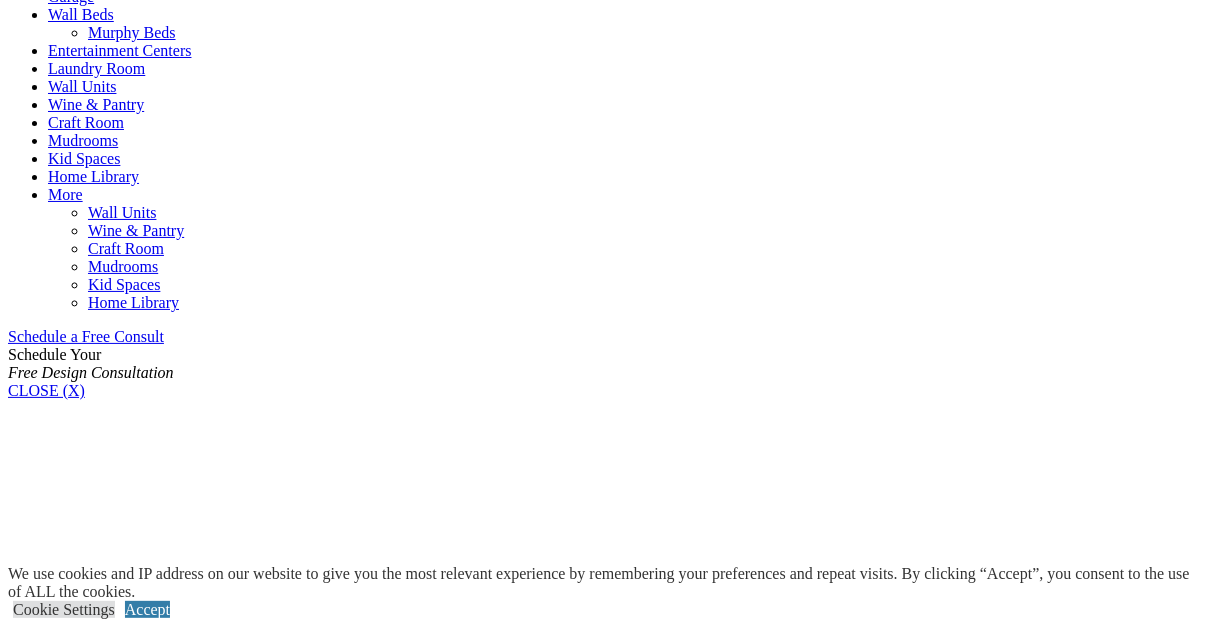 click on "Closets" at bounding box center (602, 976) 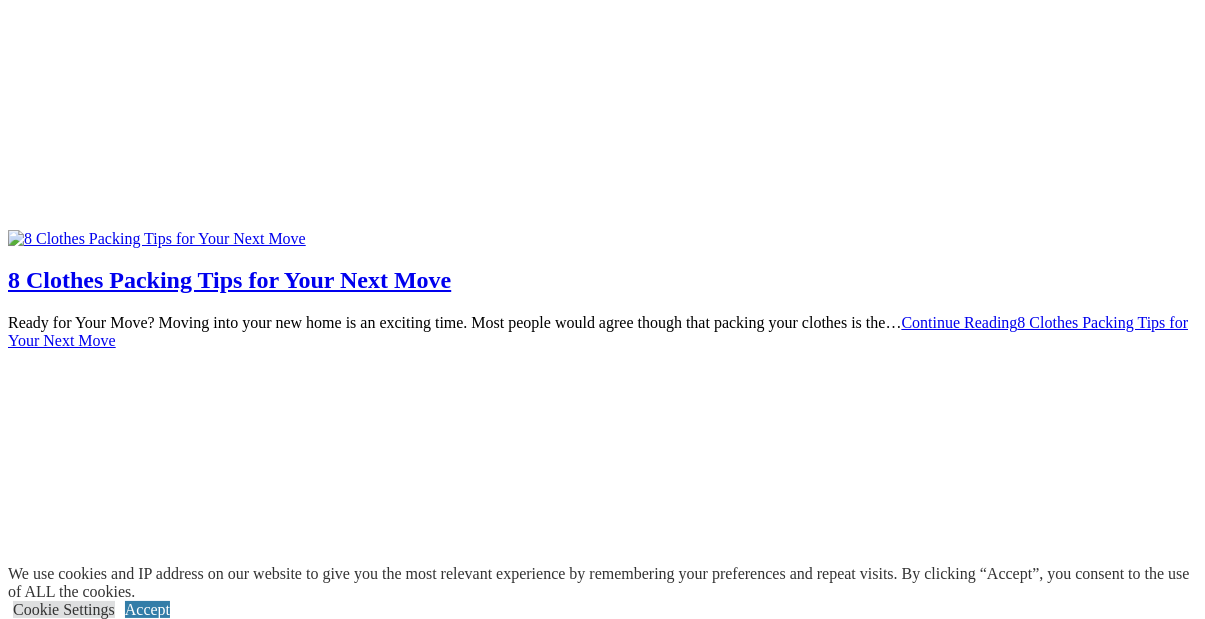 scroll, scrollTop: 1664, scrollLeft: 0, axis: vertical 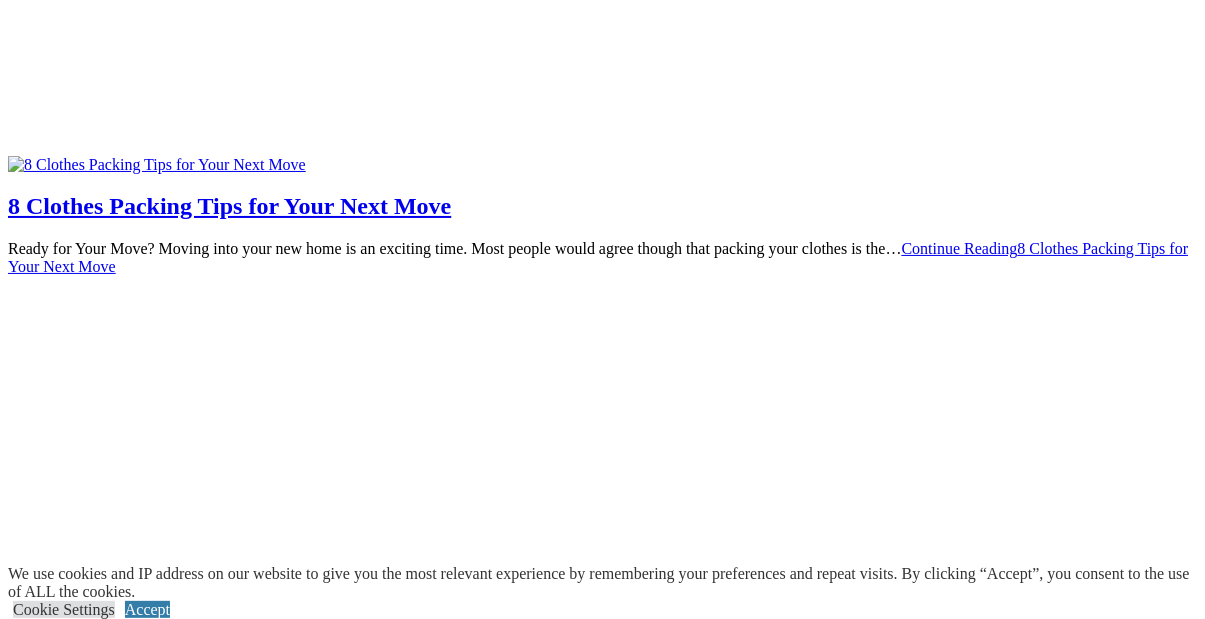 click on "Wardrobe Closets" at bounding box center [145, -804] 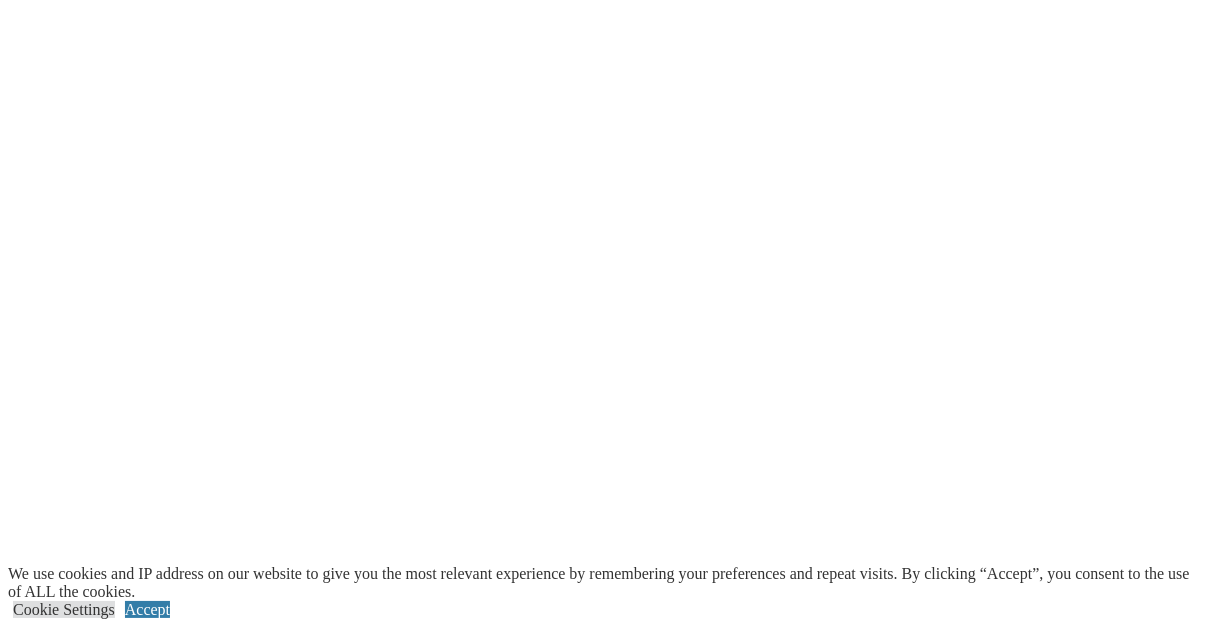 scroll, scrollTop: 2080, scrollLeft: 0, axis: vertical 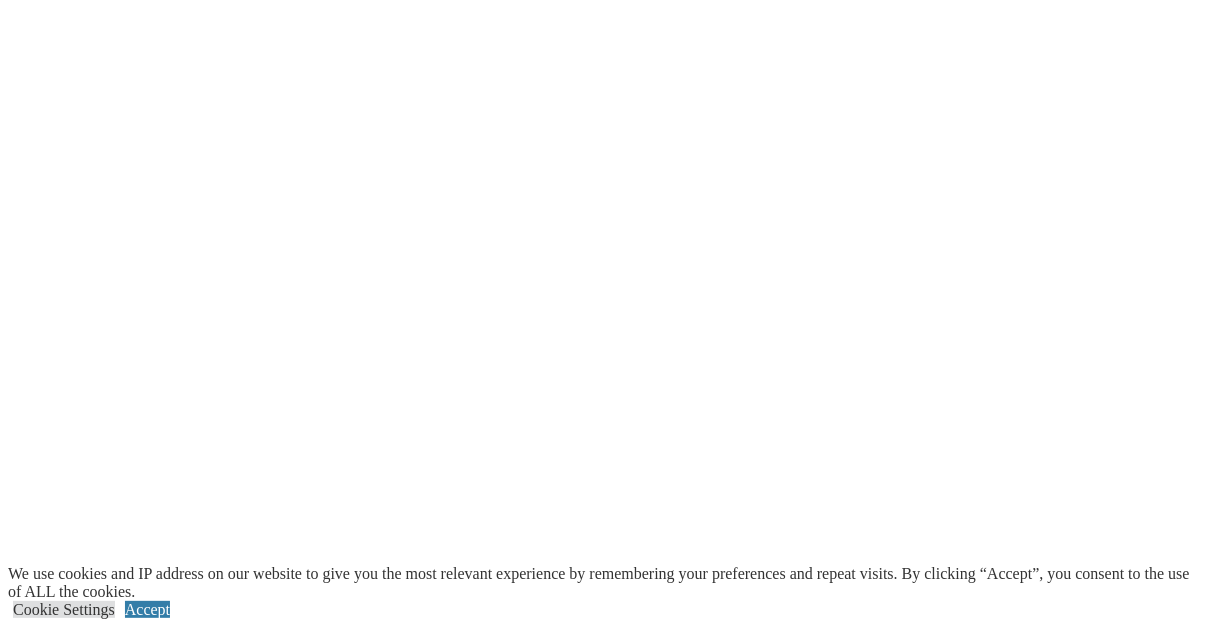 click on "next" at bounding box center (602, 1337) 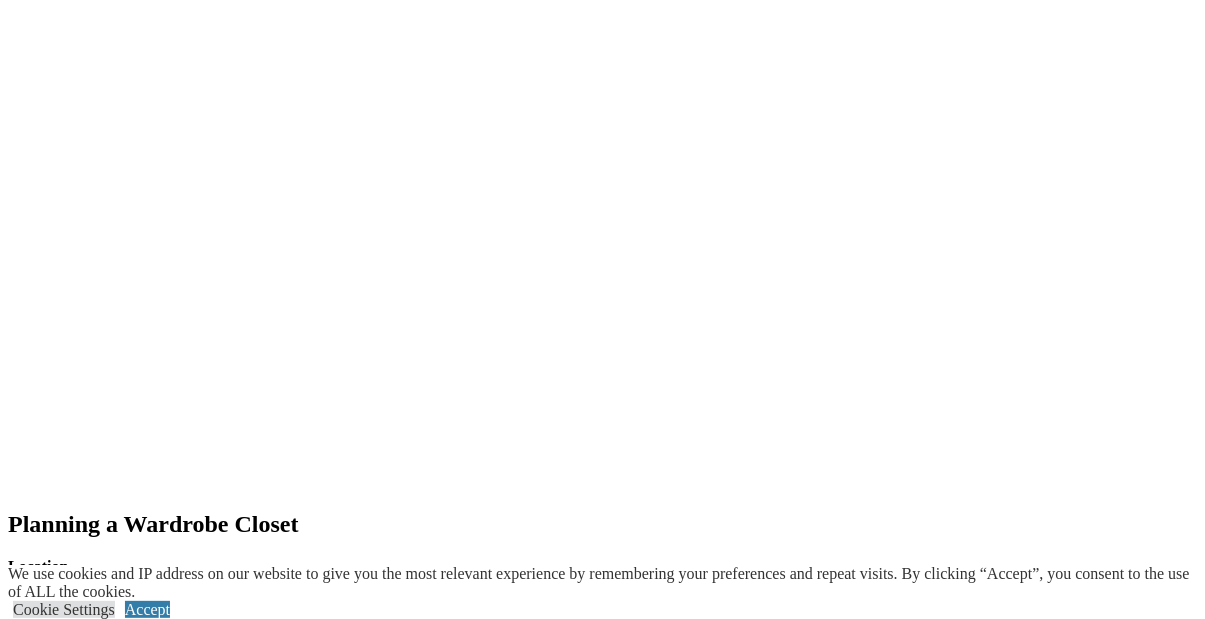 click on "Toggle High Contrast" at bounding box center [118, -2105] 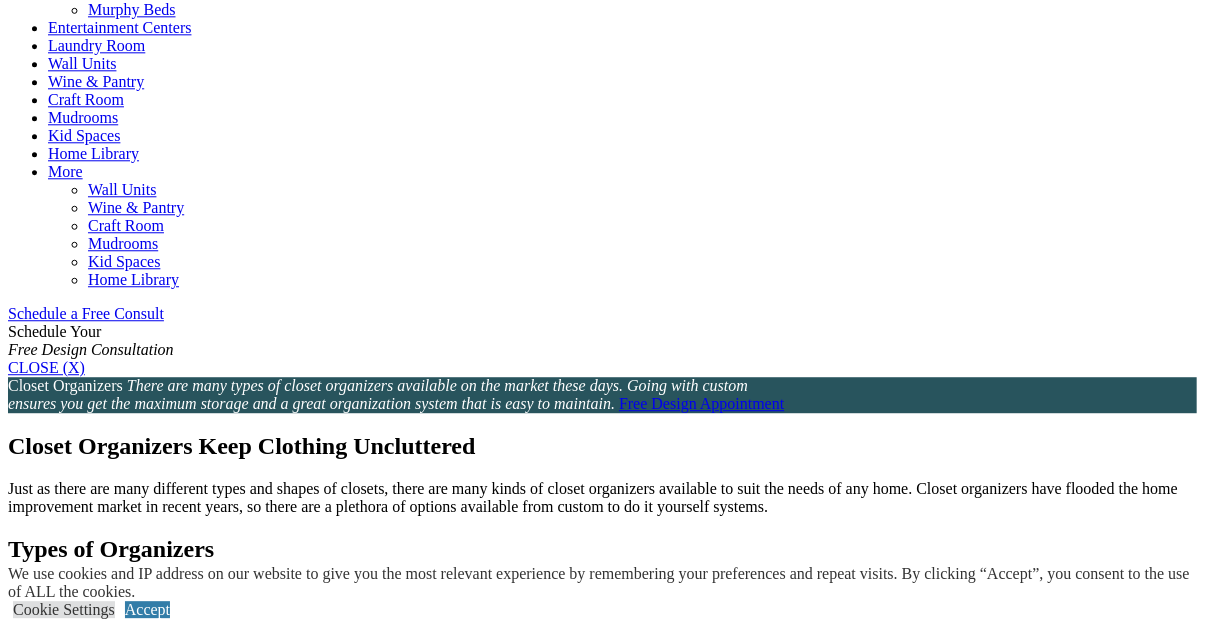 scroll, scrollTop: 1040, scrollLeft: 0, axis: vertical 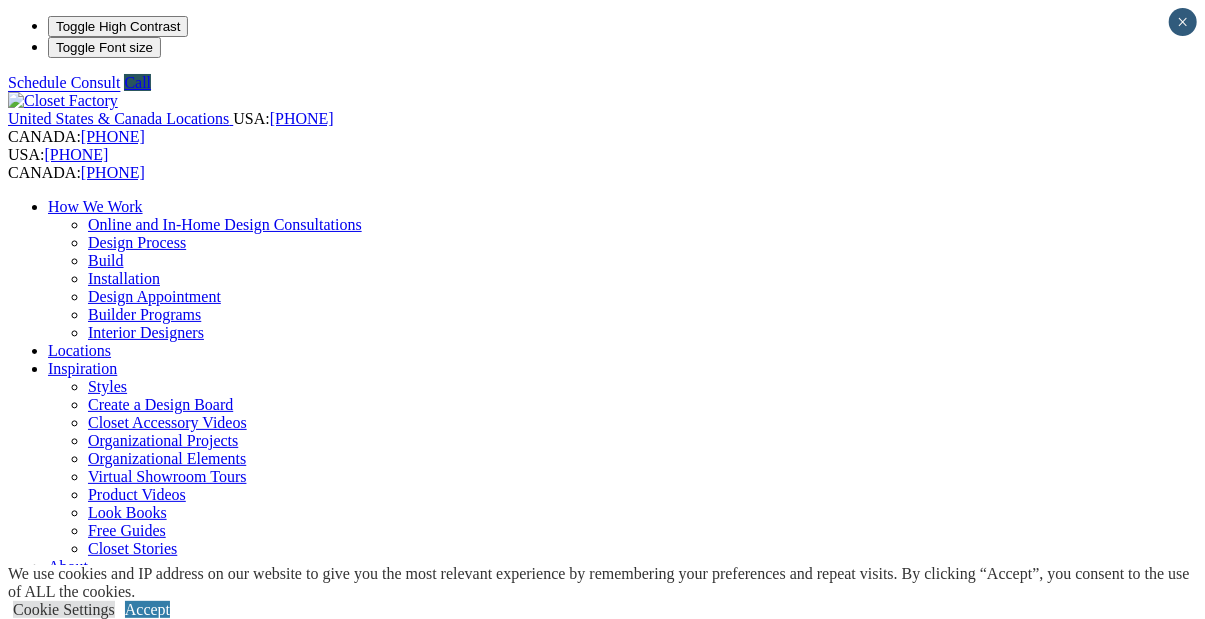 click on "Dressing Rooms" at bounding box center (141, 868) 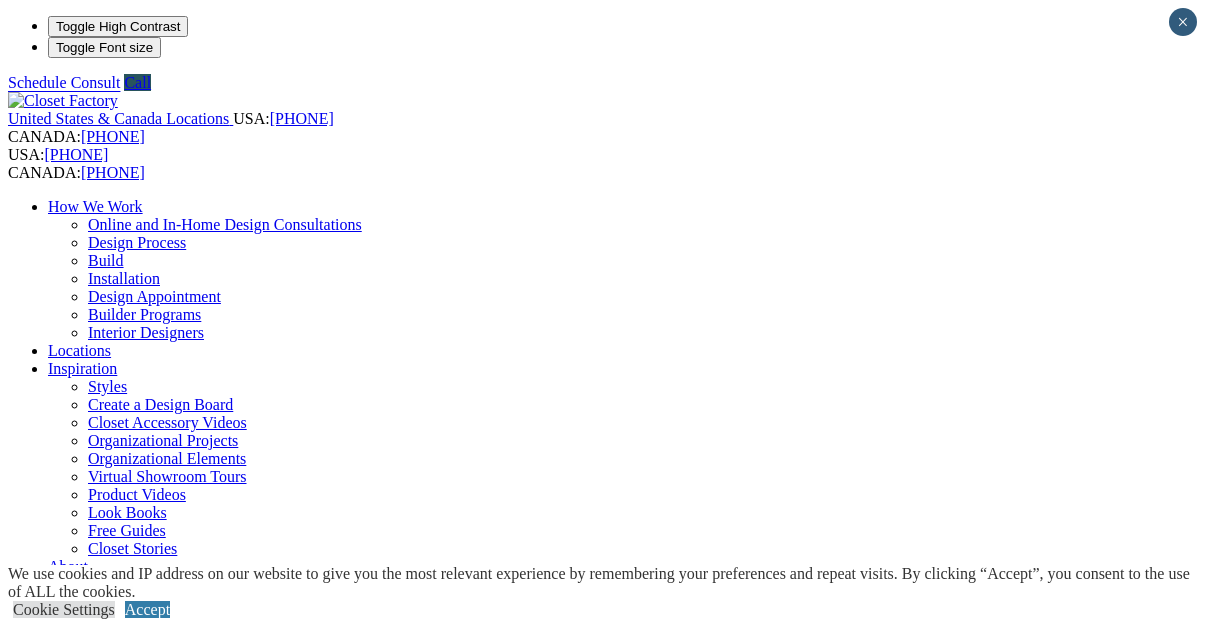 scroll, scrollTop: 0, scrollLeft: 0, axis: both 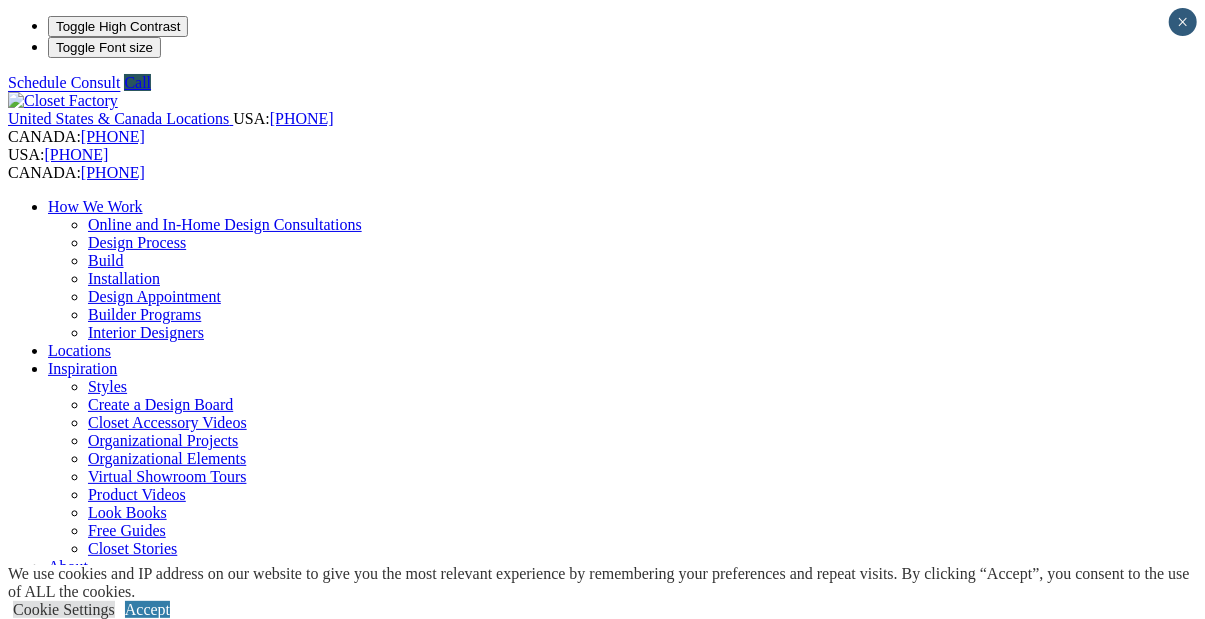 click at bounding box center [180, 26] 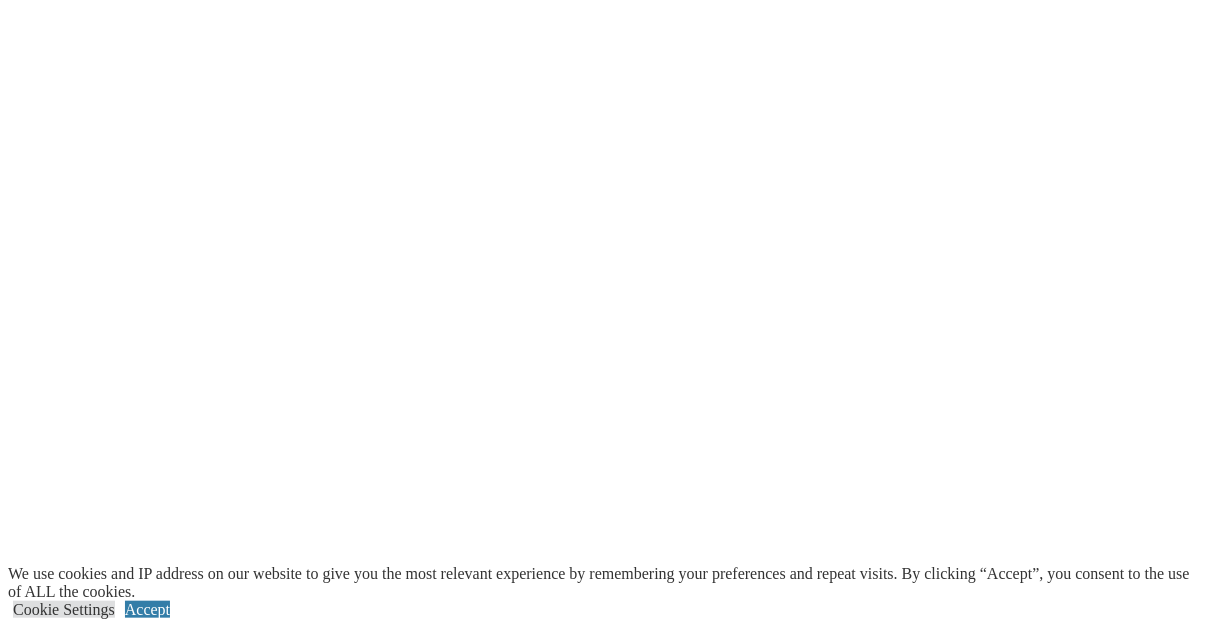 scroll, scrollTop: 2027, scrollLeft: 0, axis: vertical 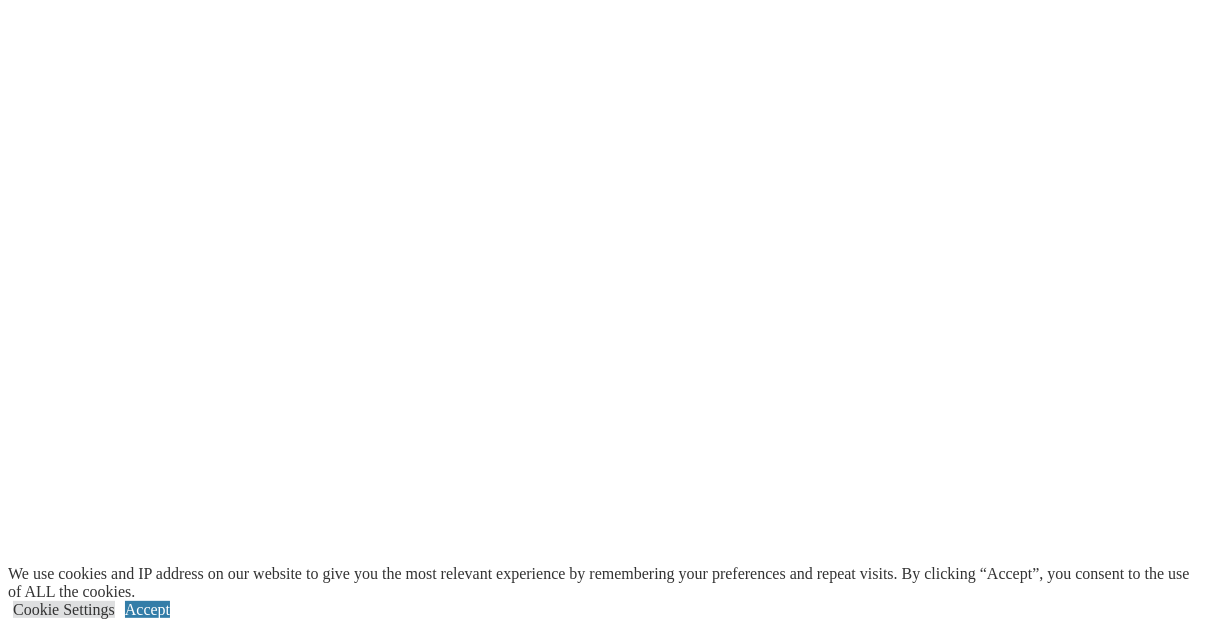 click on "next" at bounding box center [602, 1786] 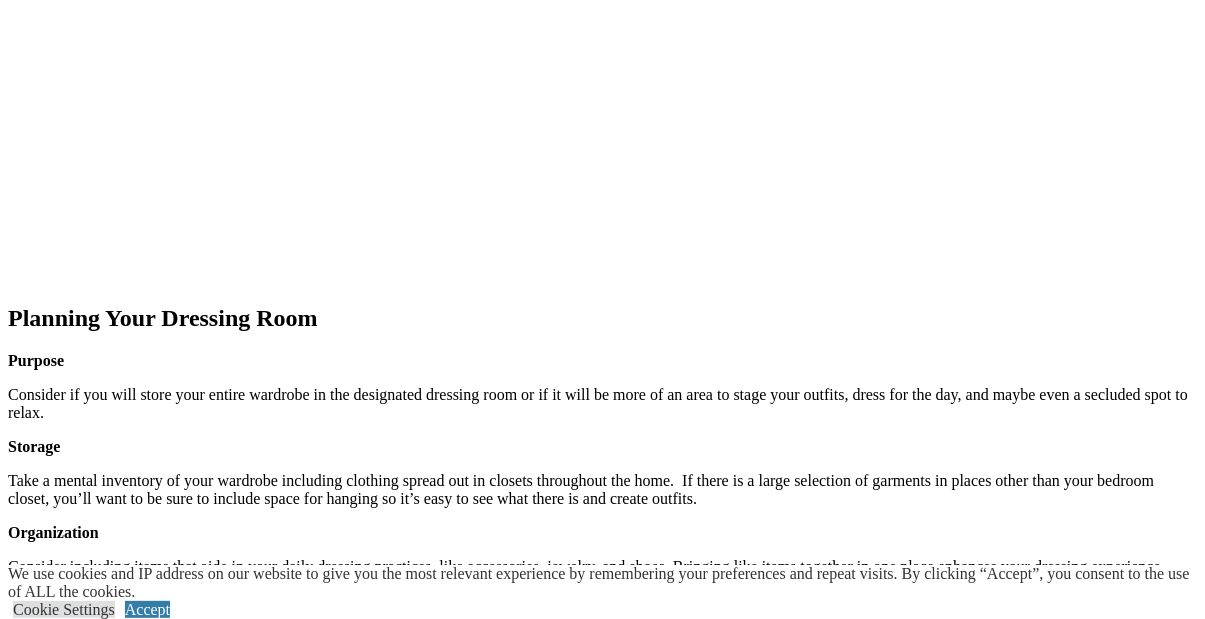 scroll, scrollTop: 1989, scrollLeft: 0, axis: vertical 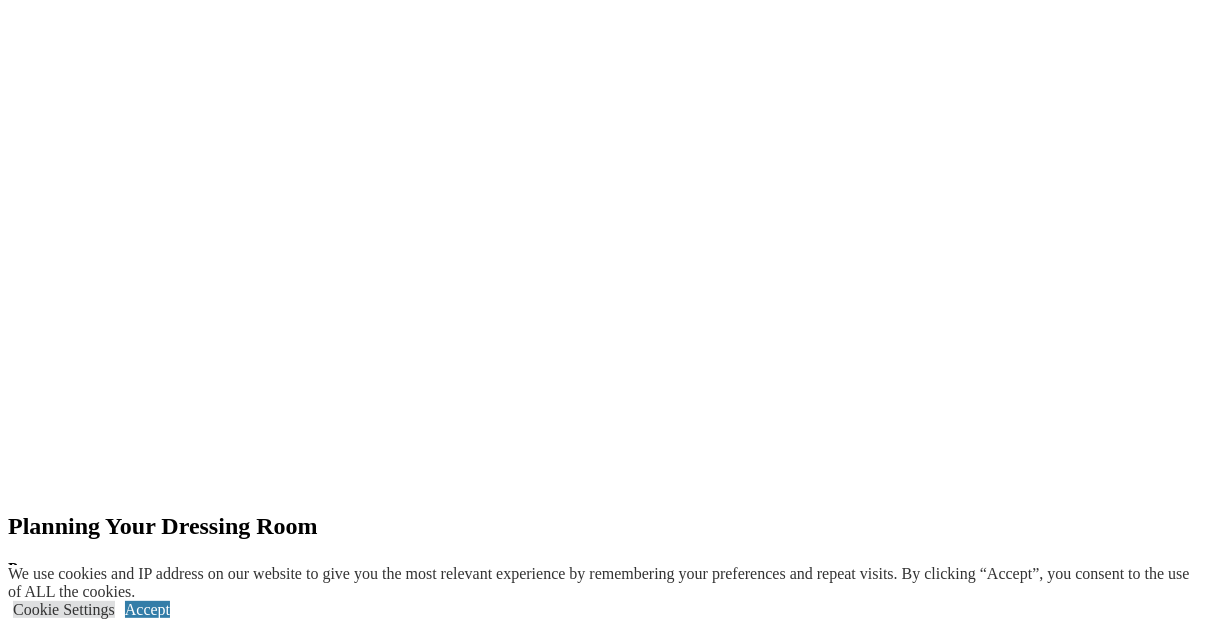 click on "Large dressing room in antiqued white paint styled in traditional cabinetry featuring Acanthus moldings and lion onlays. Room features a fabric statement ceiling." at bounding box center (602, 1774) 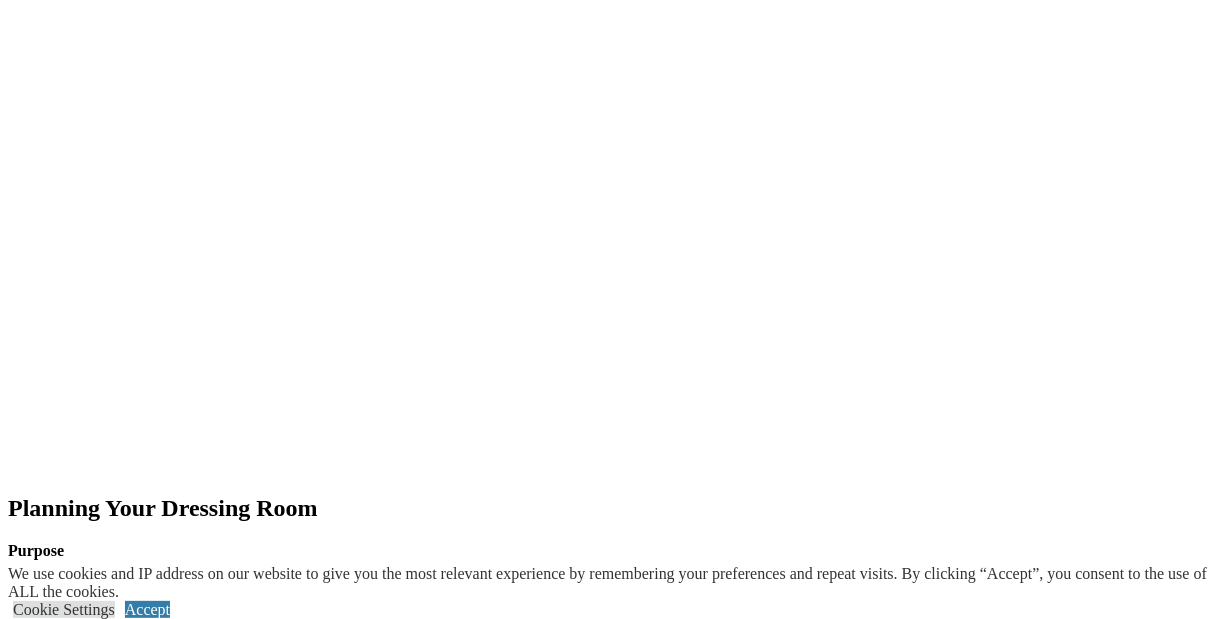 click at bounding box center (8, 9620) 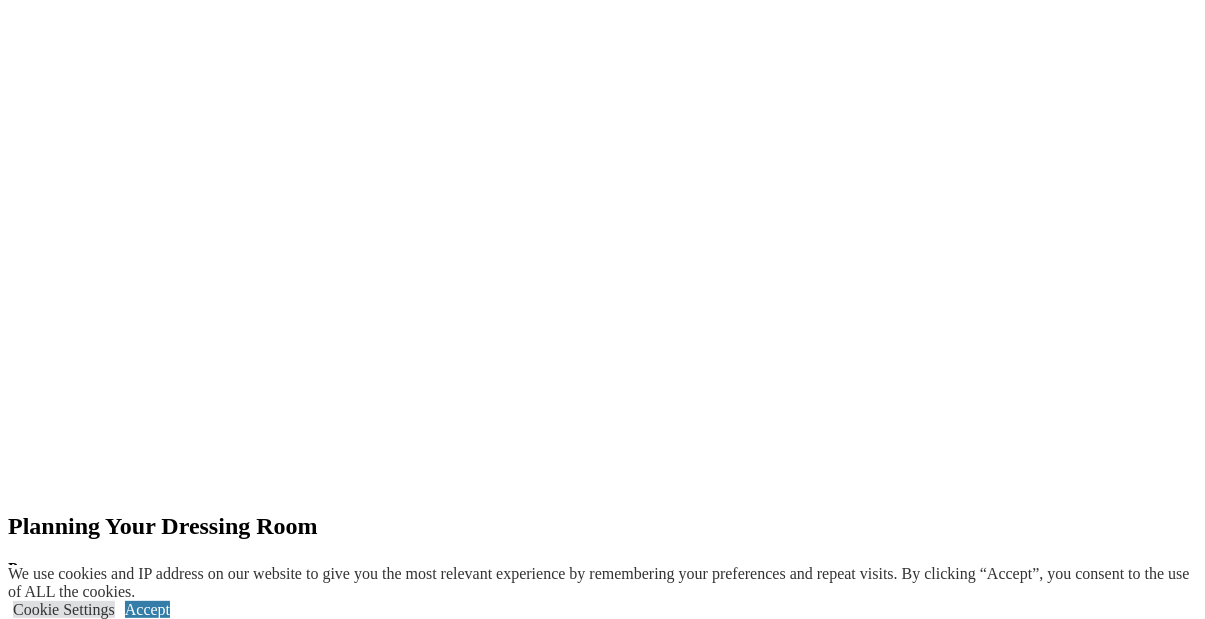 click on "prev" at bounding box center [602, 1598] 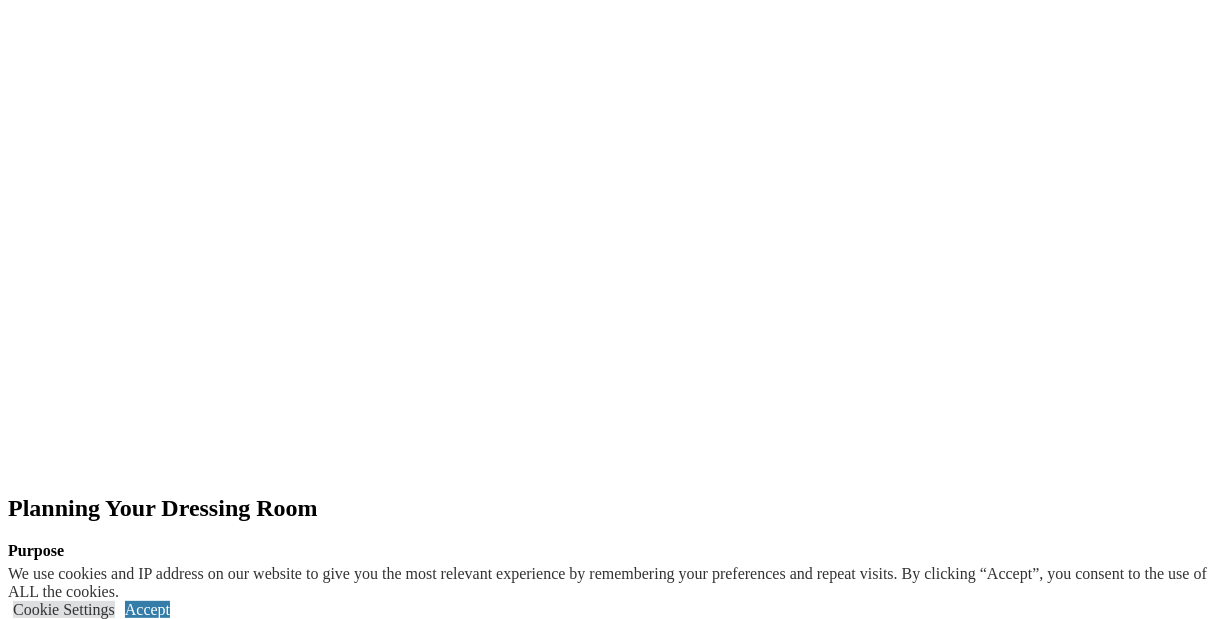 click at bounding box center [615, 9602] 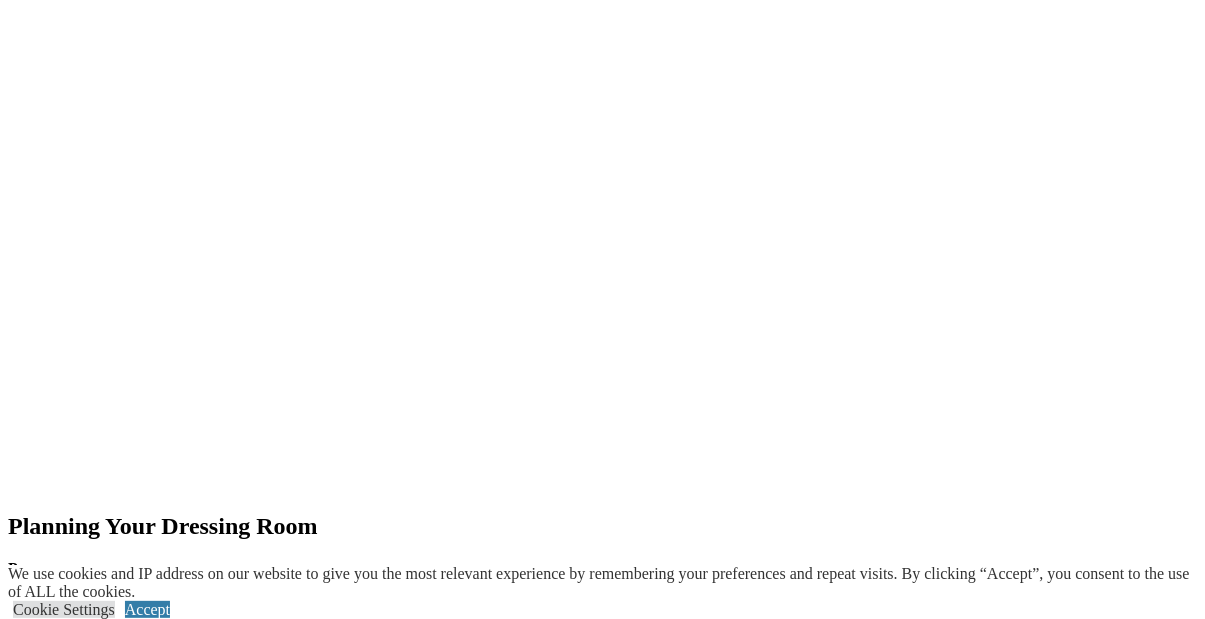 click on "prev" at bounding box center (602, 1598) 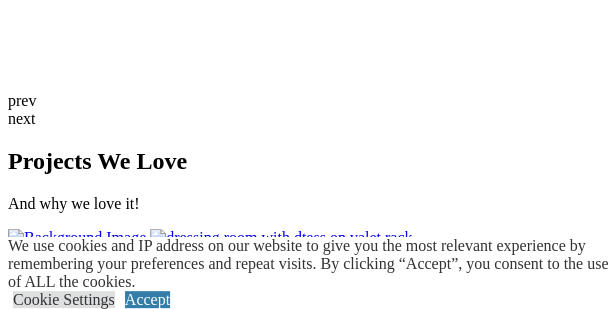 scroll, scrollTop: 4263, scrollLeft: 0, axis: vertical 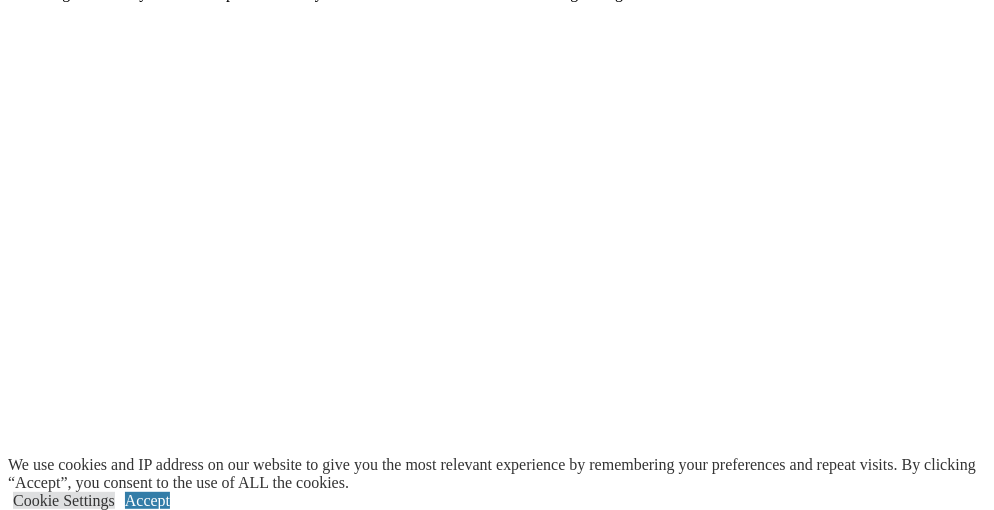 click at bounding box center [111, 3142] 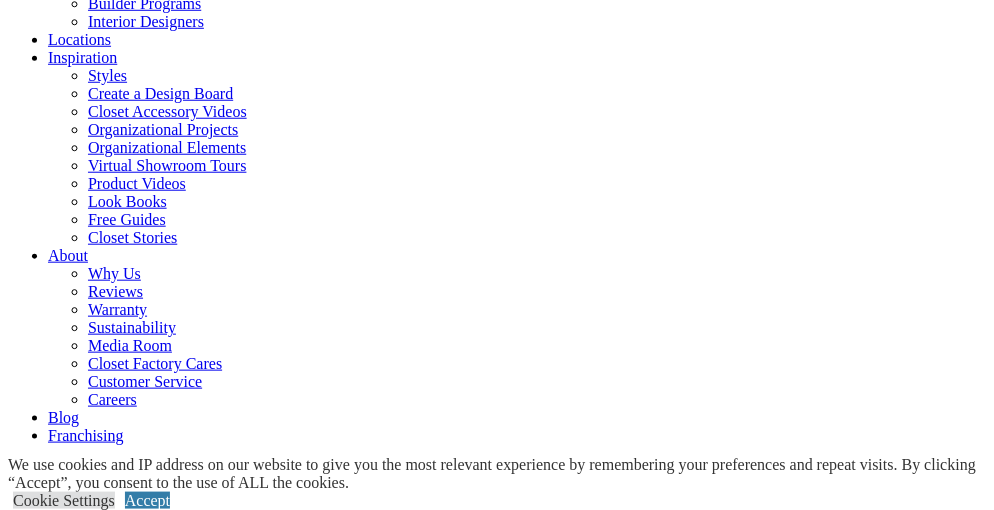 scroll, scrollTop: 316, scrollLeft: 0, axis: vertical 